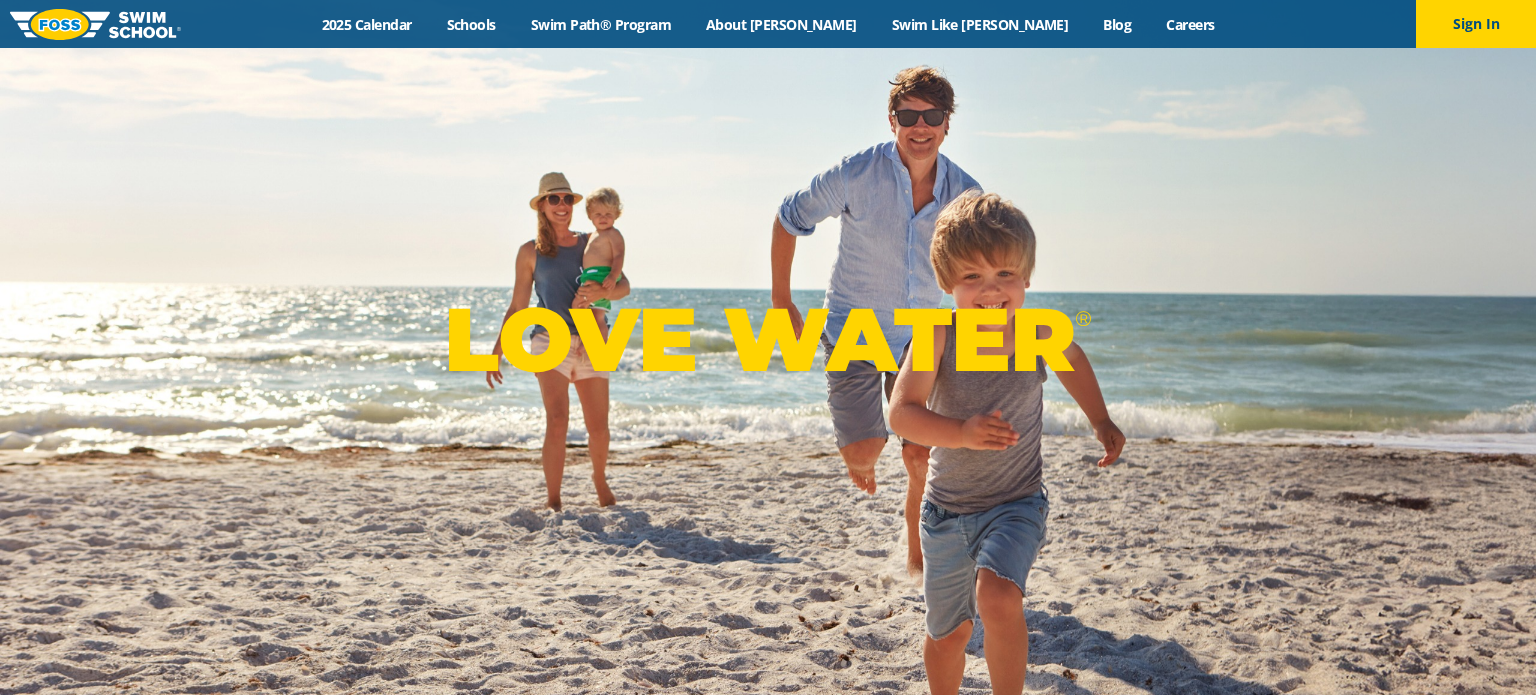 scroll, scrollTop: 0, scrollLeft: 0, axis: both 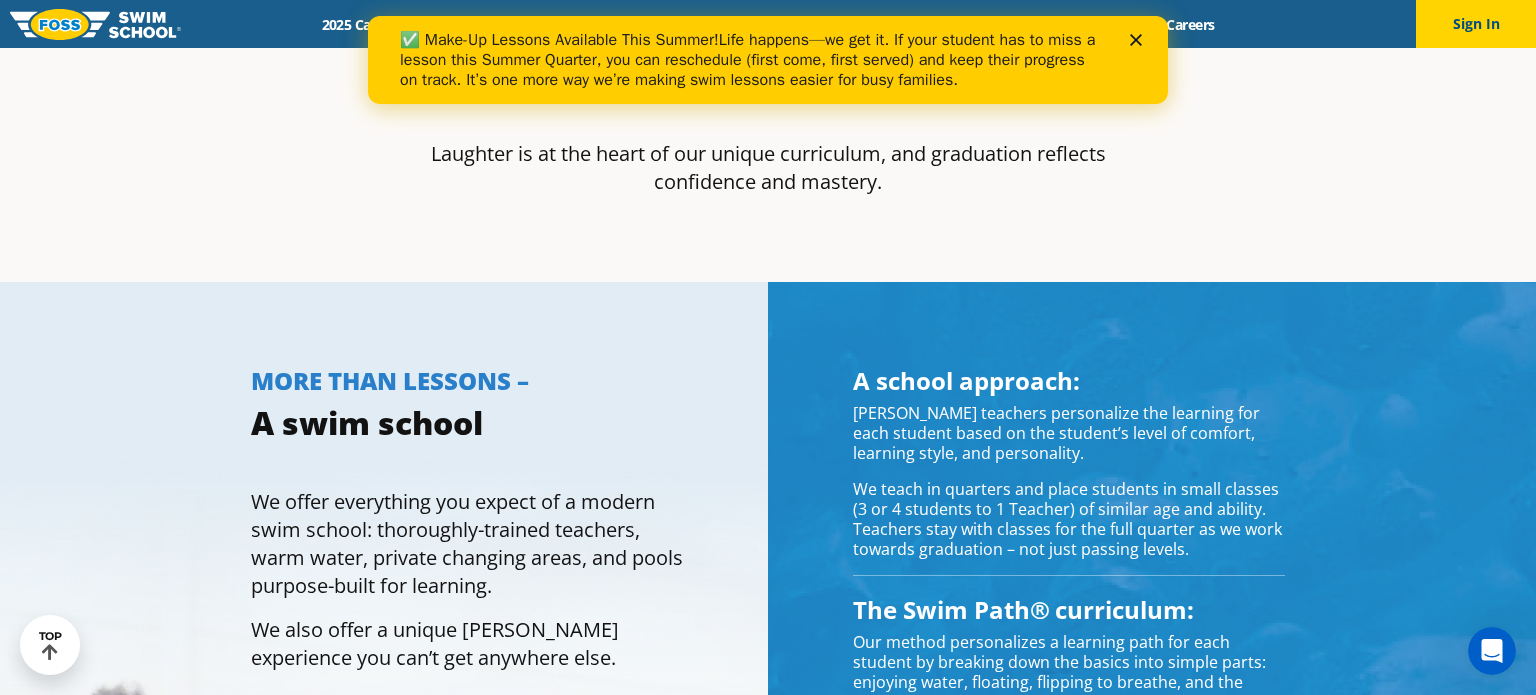 click 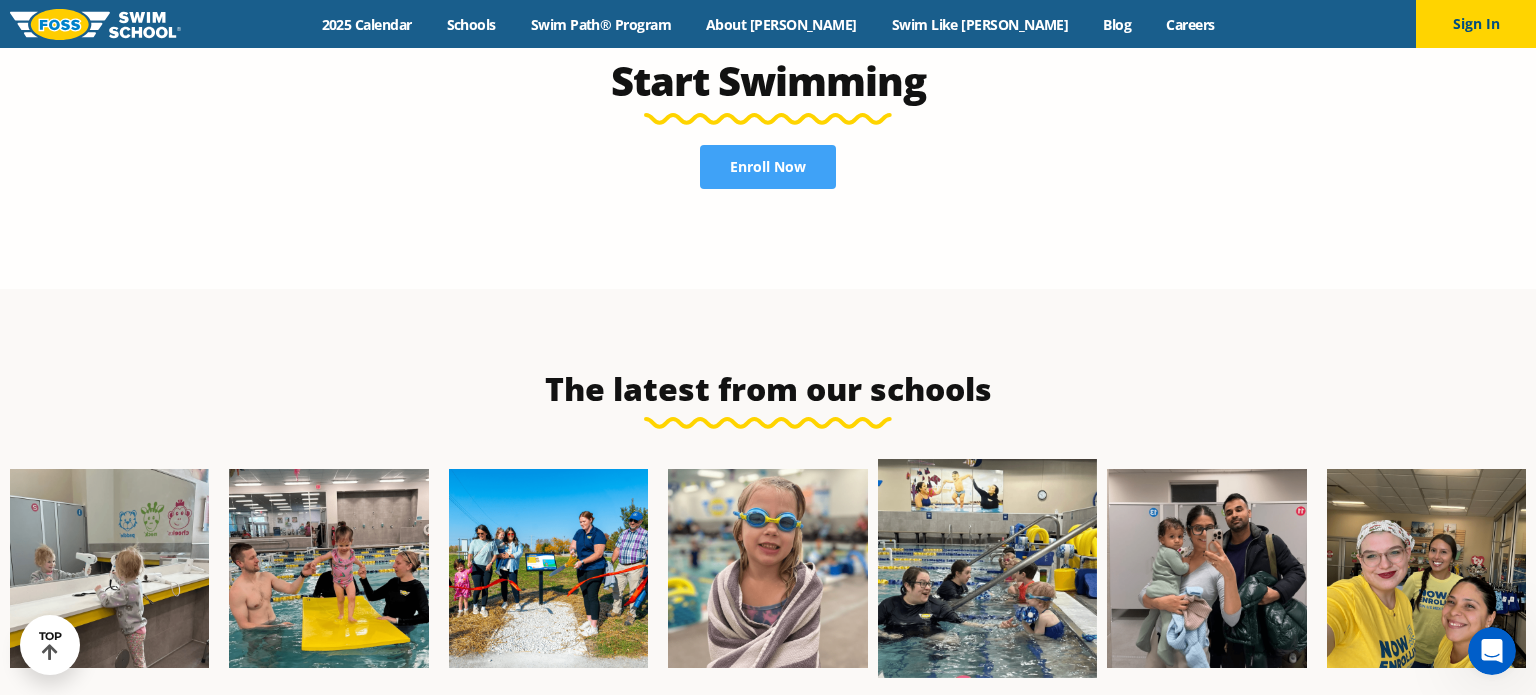 scroll, scrollTop: 4492, scrollLeft: 0, axis: vertical 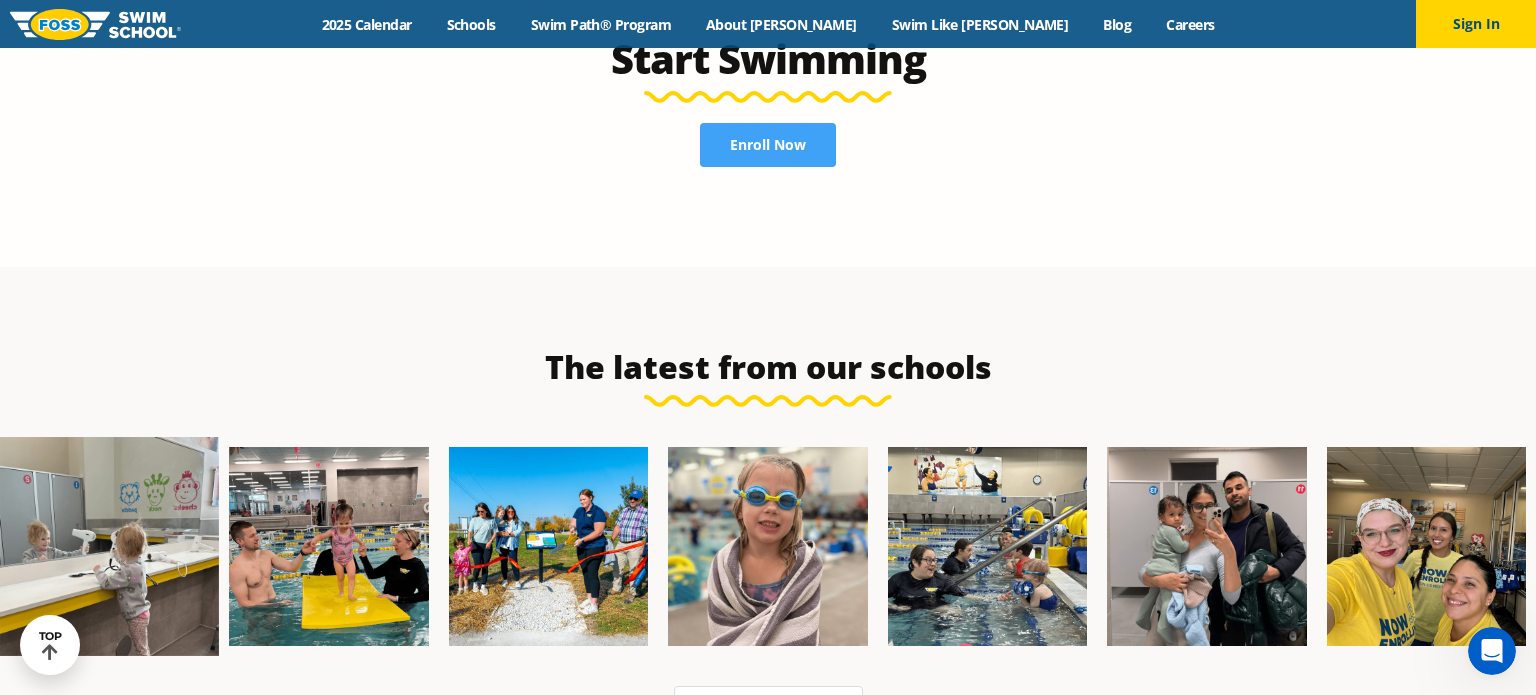 click at bounding box center [109, 546] 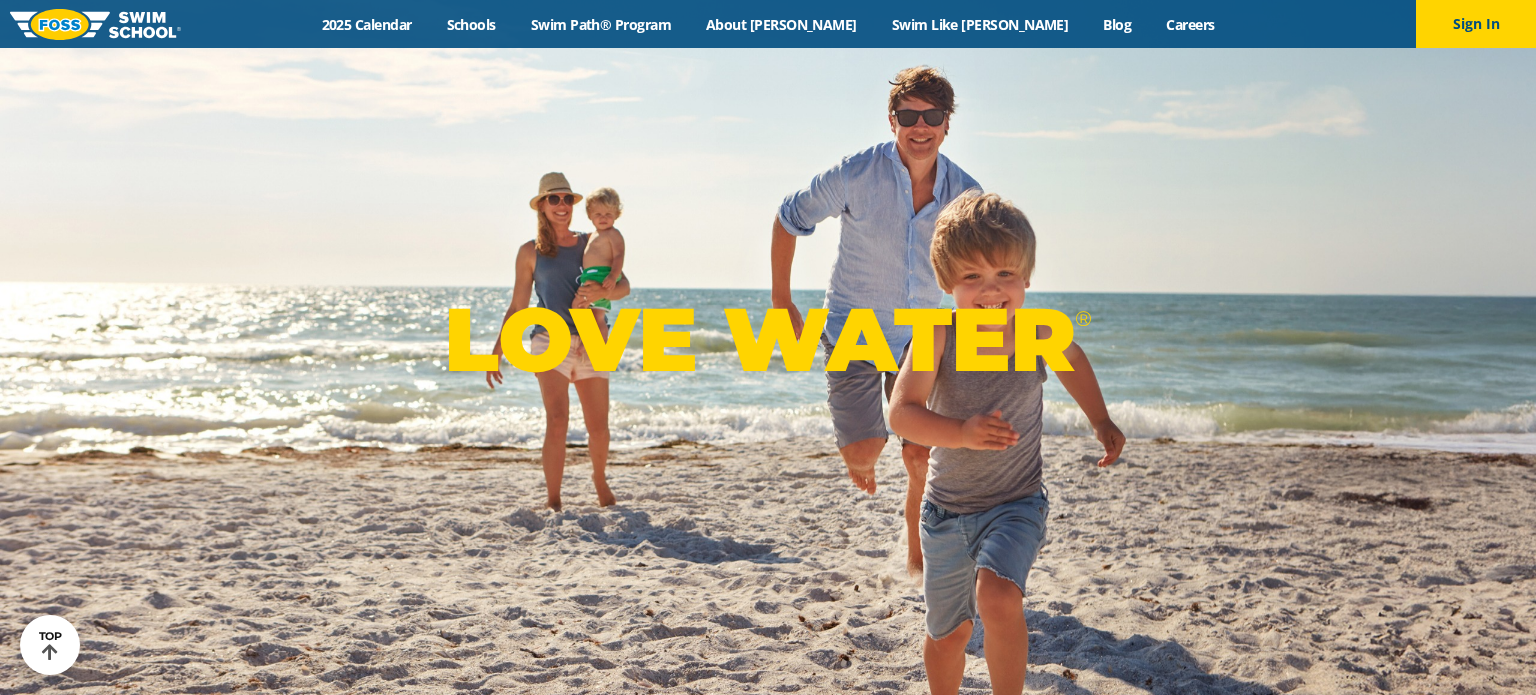 scroll, scrollTop: 4492, scrollLeft: 0, axis: vertical 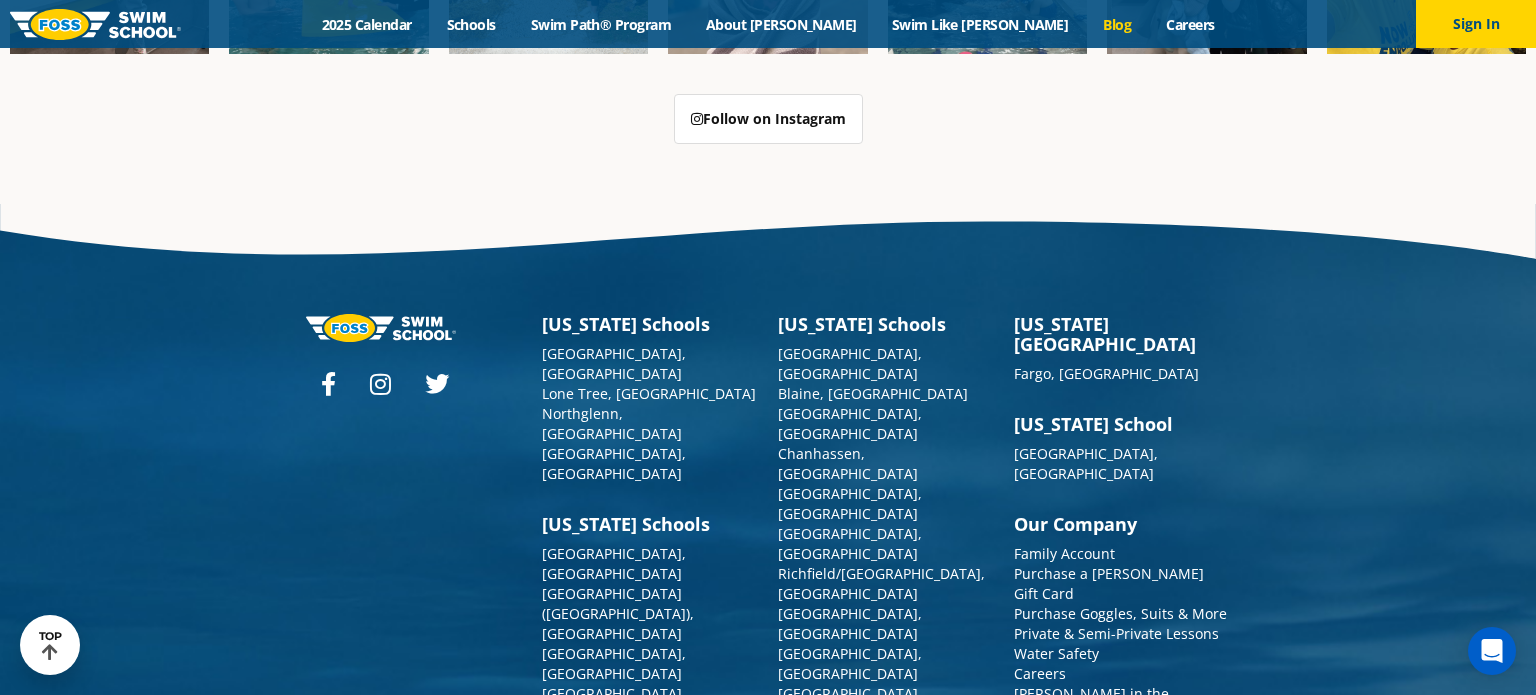 click on "Blog" at bounding box center [1117, 24] 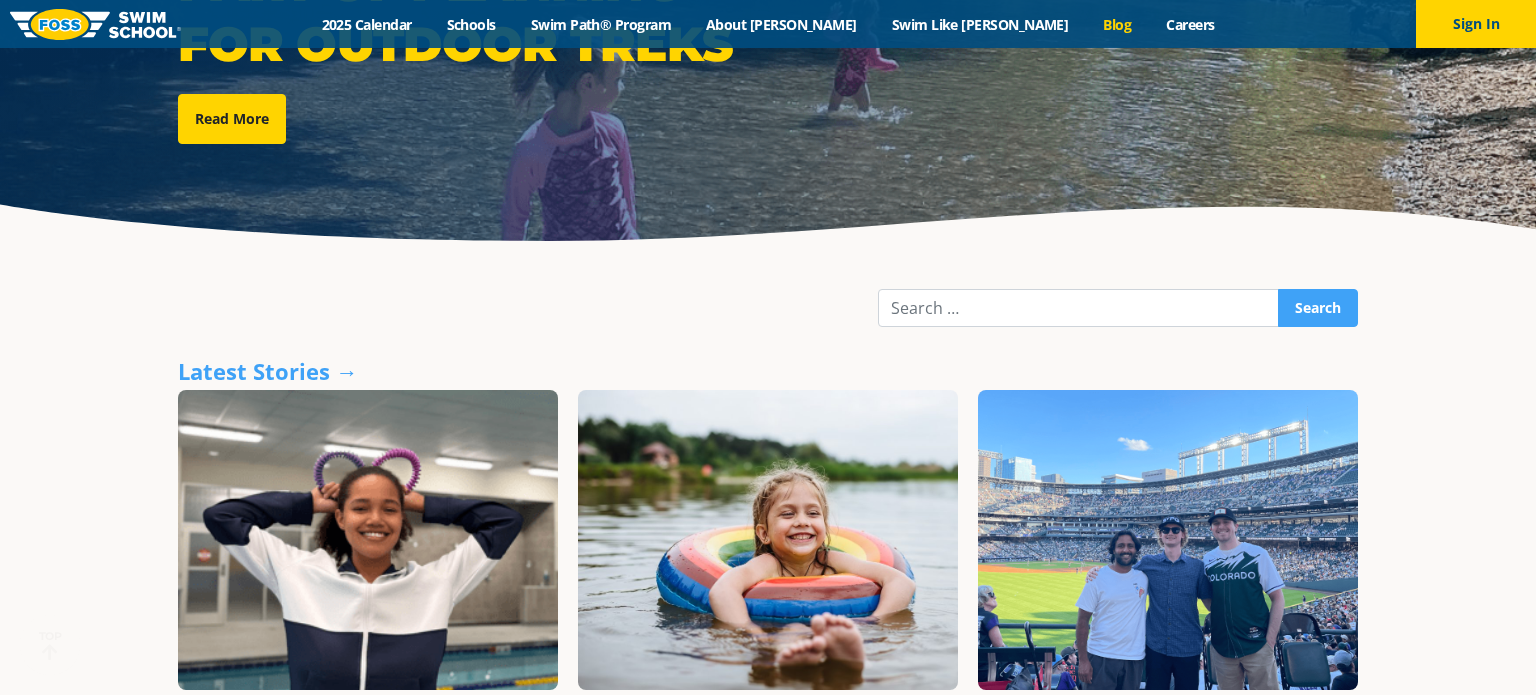scroll, scrollTop: 0, scrollLeft: 0, axis: both 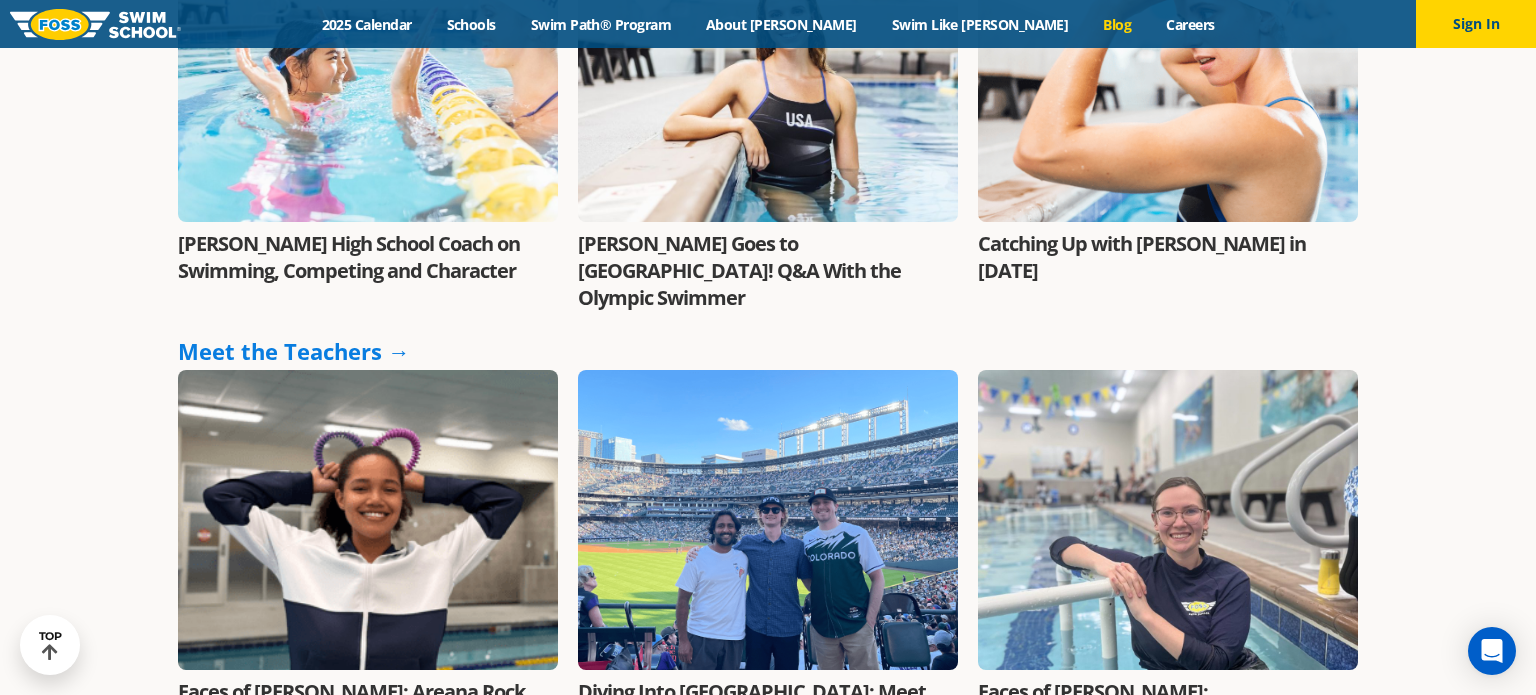 click on "Meet the Teachers →" at bounding box center [294, 351] 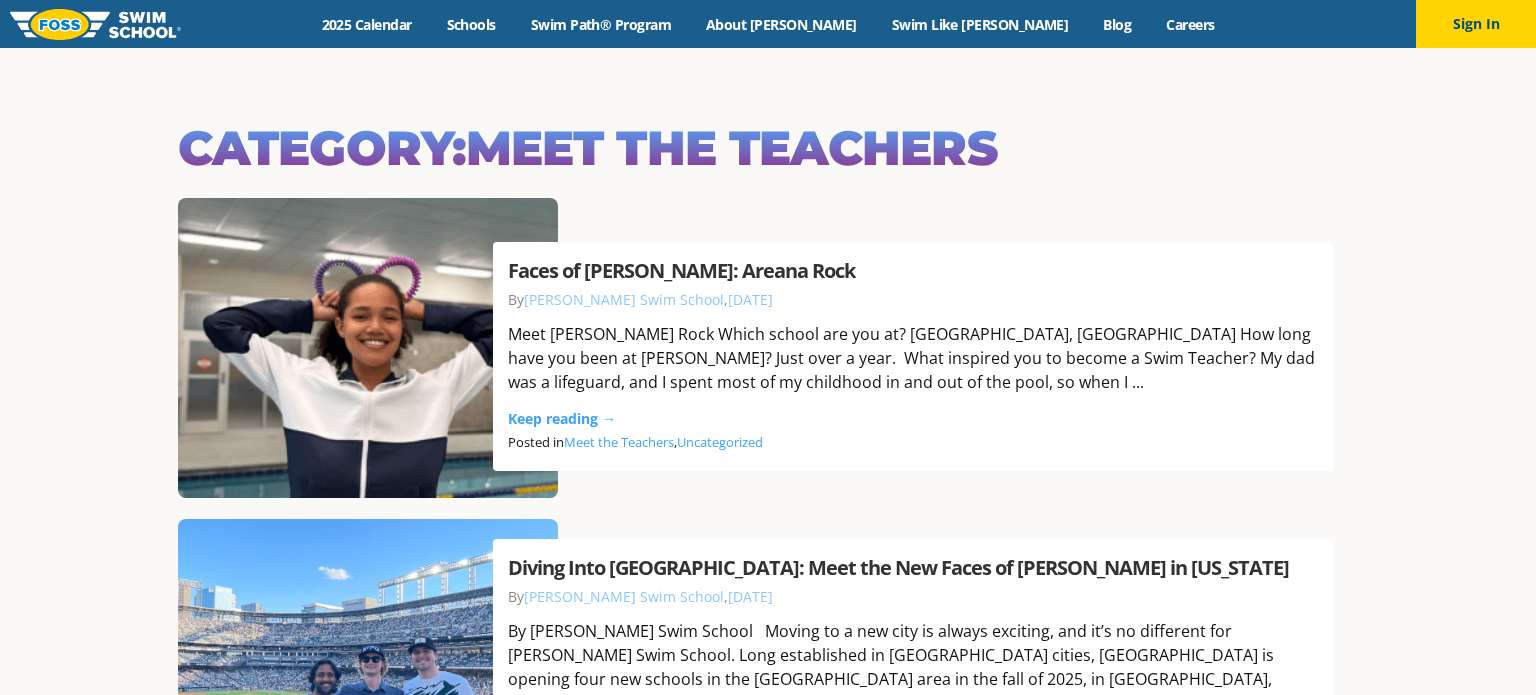 scroll, scrollTop: 0, scrollLeft: 0, axis: both 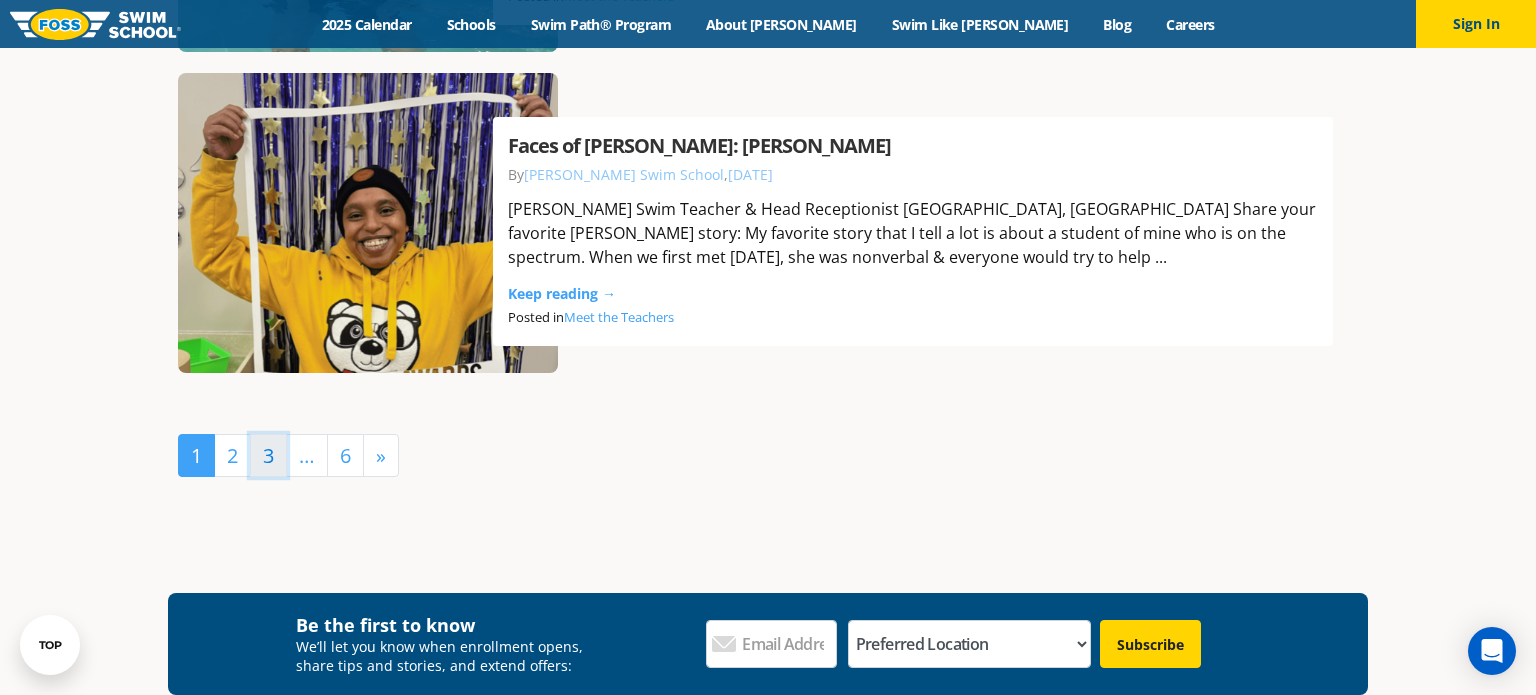 click on "3" at bounding box center (268, 455) 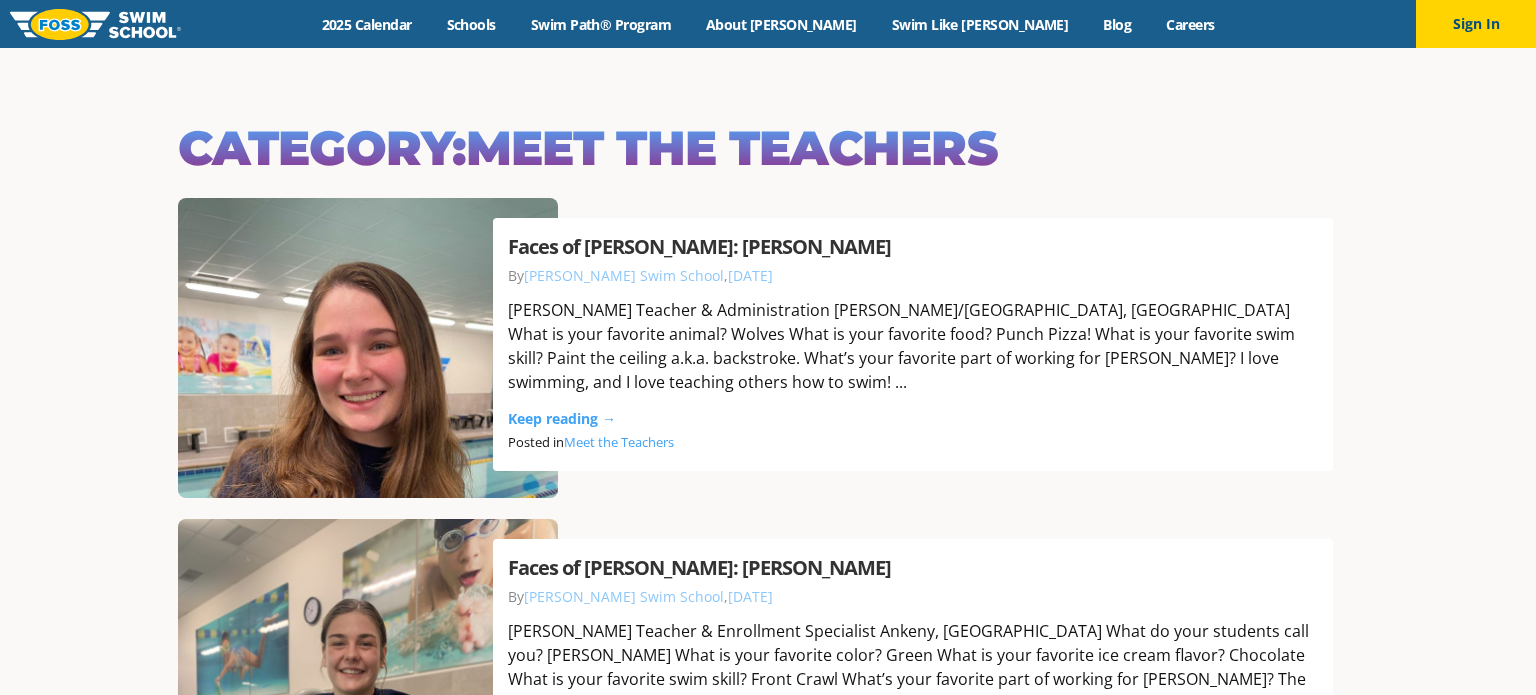 scroll, scrollTop: 0, scrollLeft: 0, axis: both 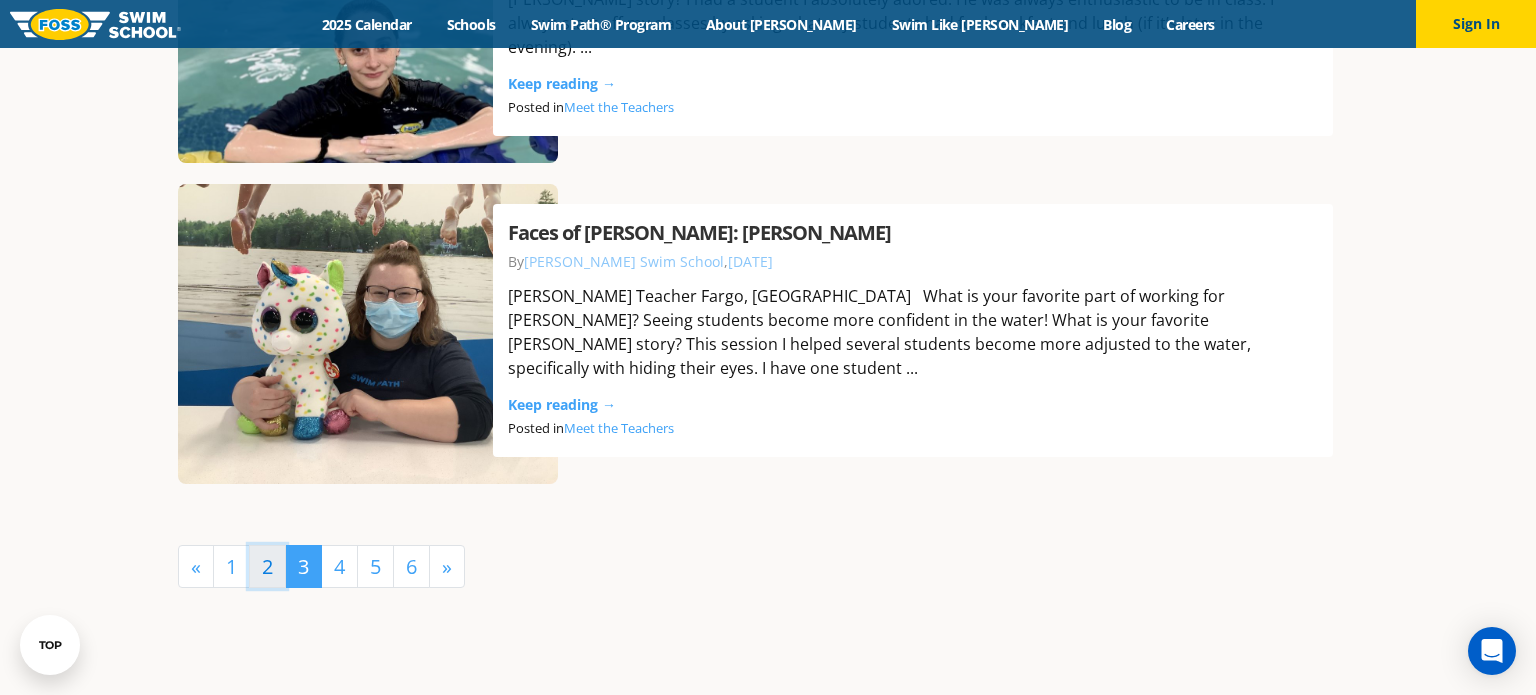 click on "2" at bounding box center [267, 566] 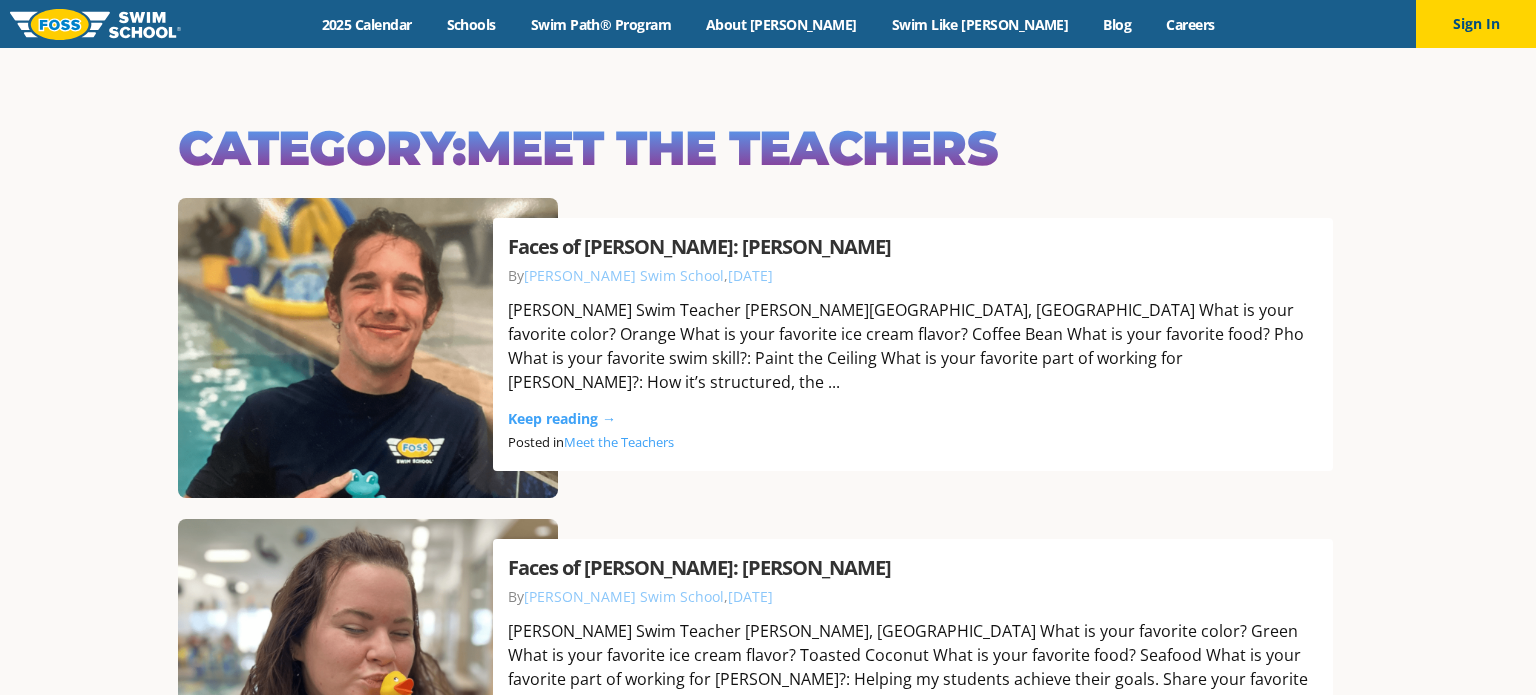 scroll, scrollTop: 0, scrollLeft: 0, axis: both 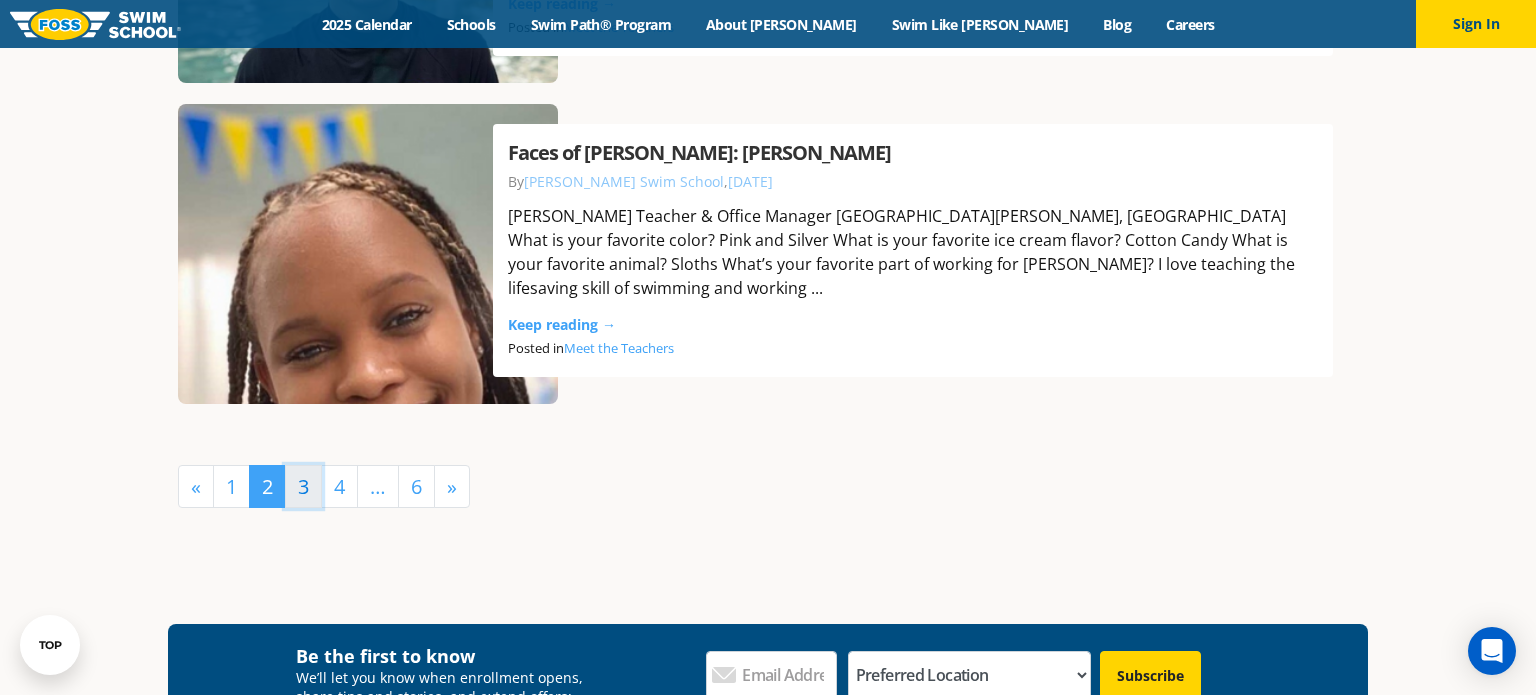 click on "3" at bounding box center [303, 486] 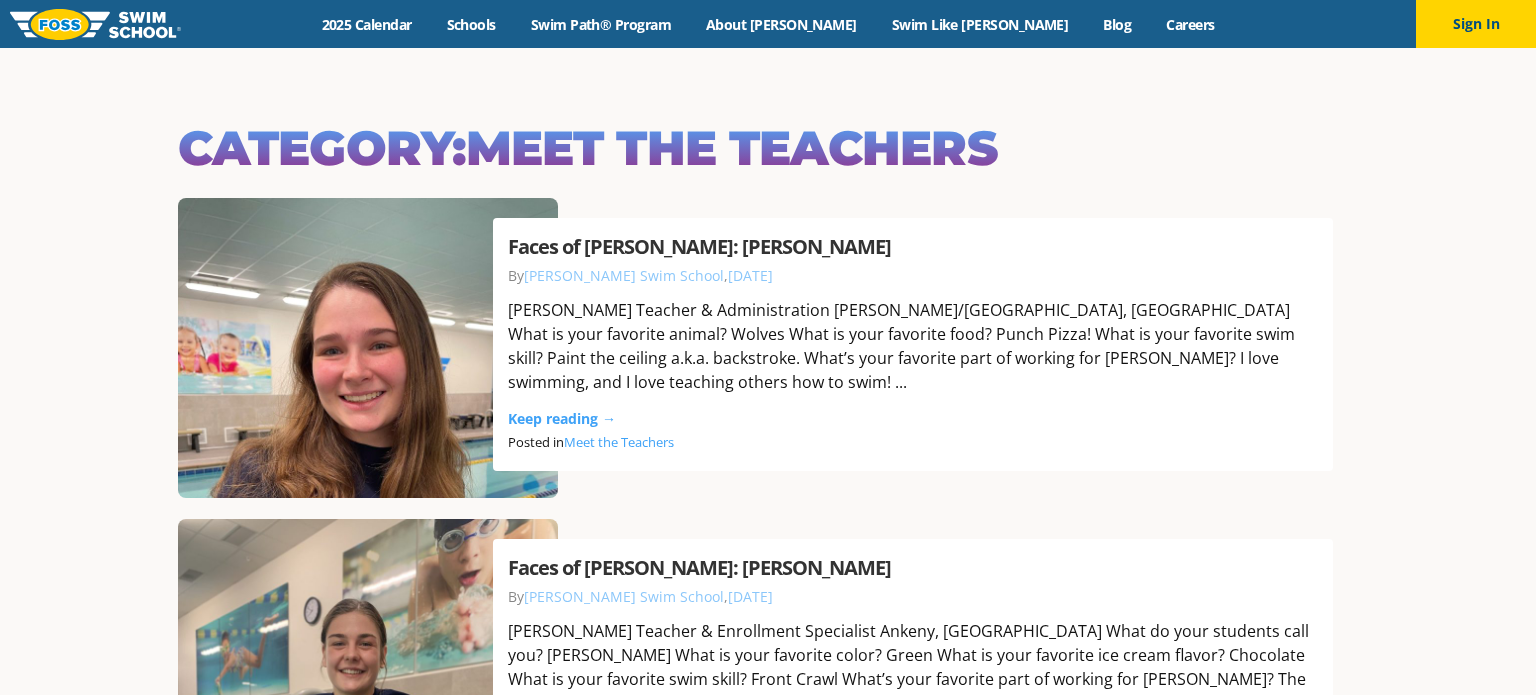scroll, scrollTop: 0, scrollLeft: 0, axis: both 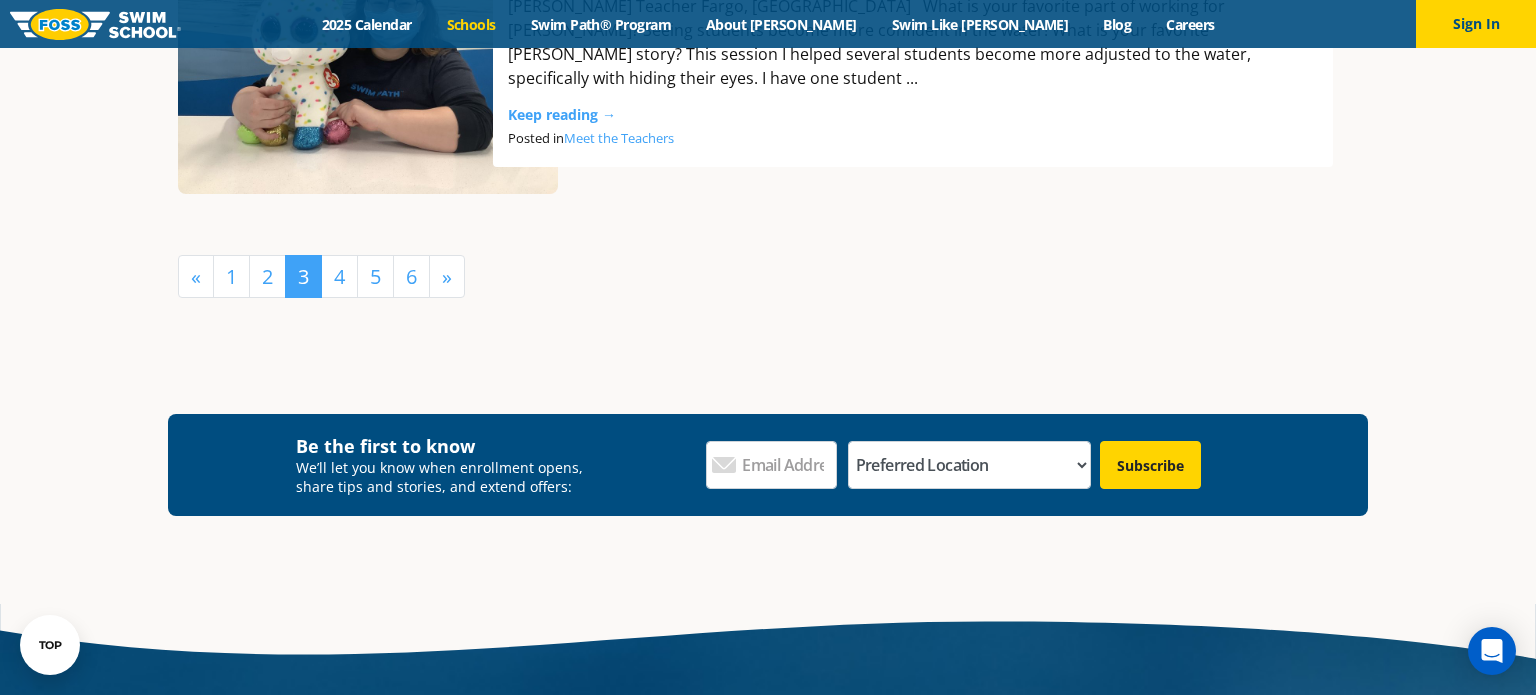 click on "Schools" at bounding box center [471, 24] 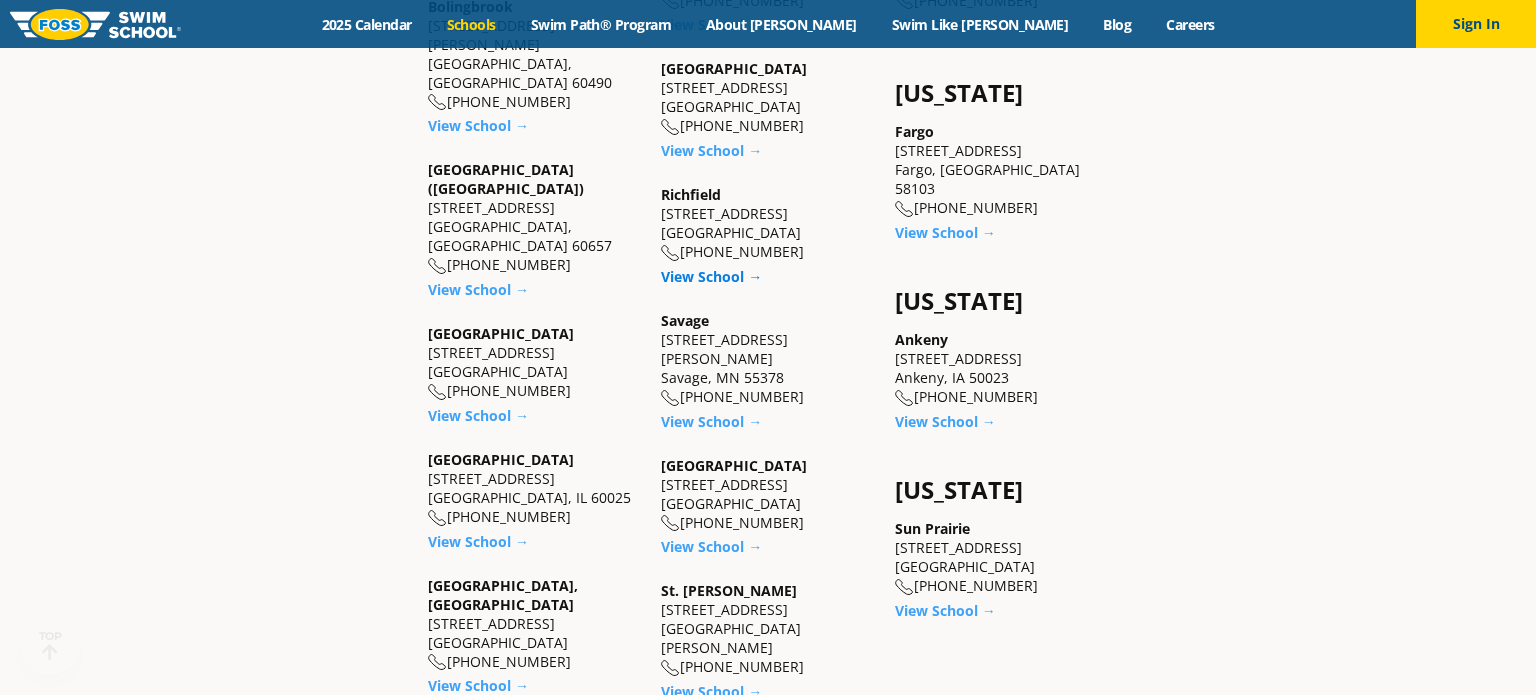 scroll, scrollTop: 1358, scrollLeft: 0, axis: vertical 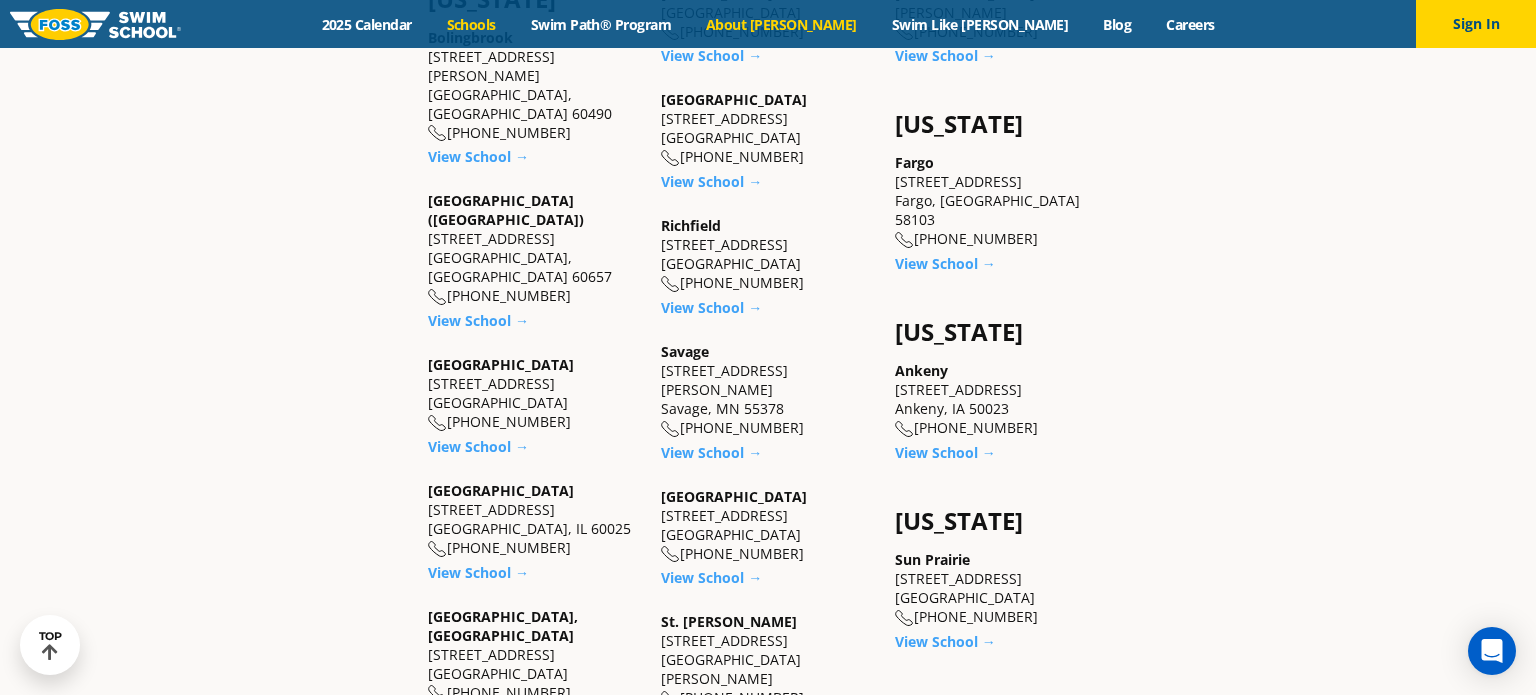 click on "About [PERSON_NAME]" at bounding box center (782, 24) 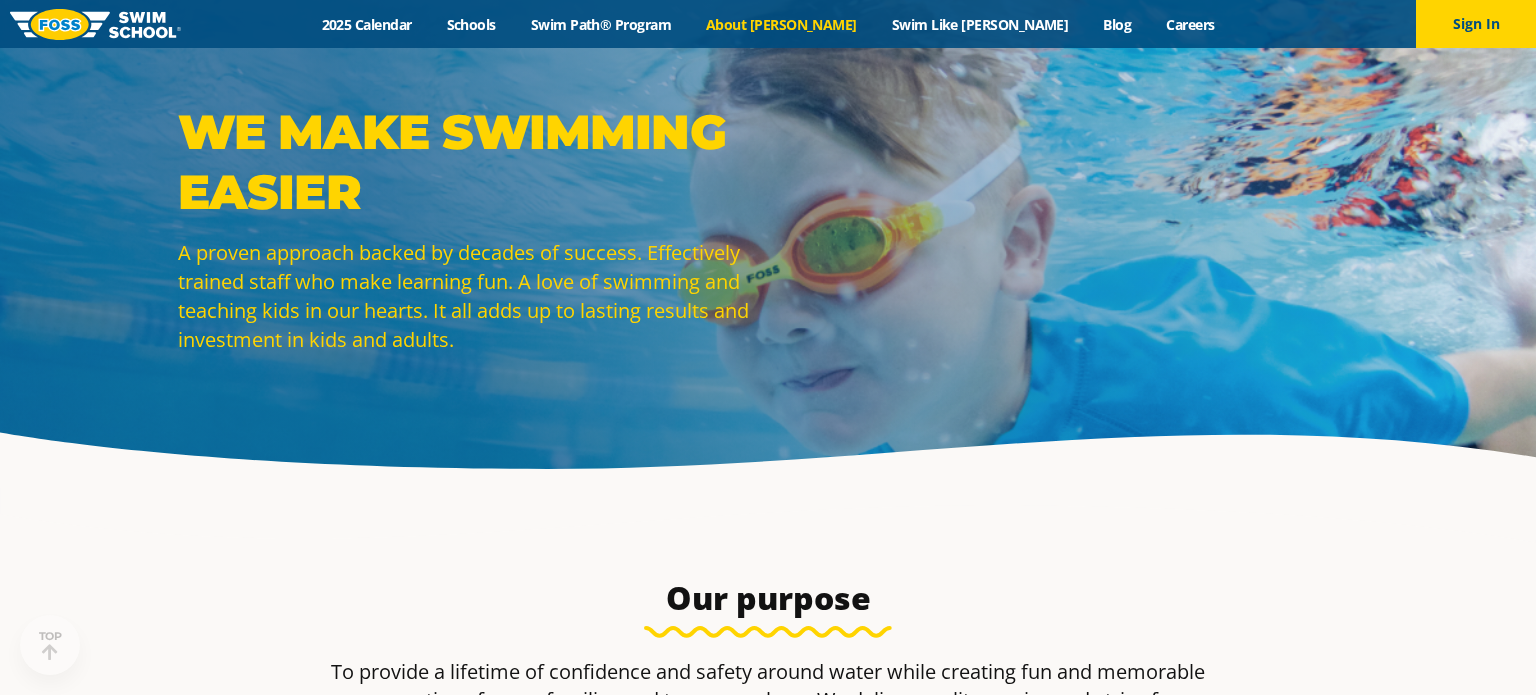 scroll, scrollTop: 246, scrollLeft: 0, axis: vertical 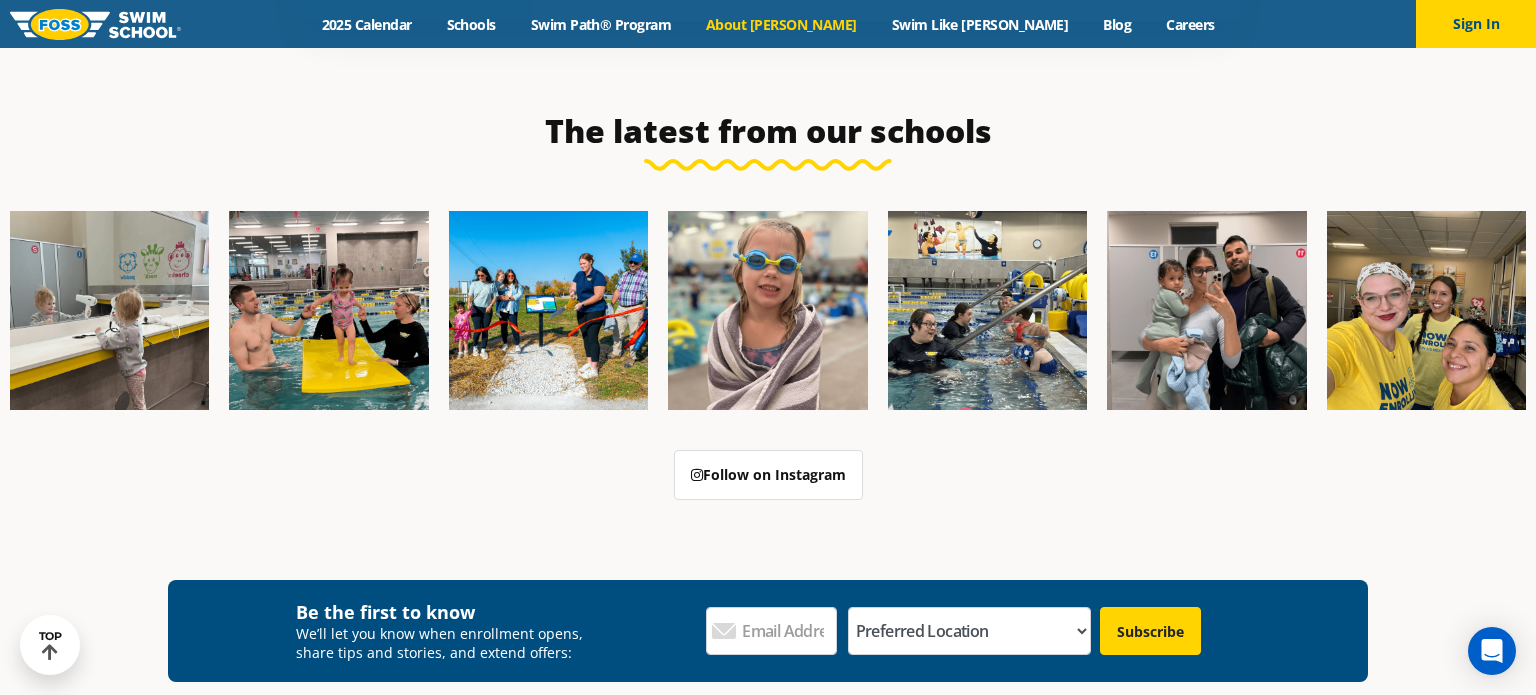 click on "Menu
2025 Calendar
Schools
Swim Path® Program
About [PERSON_NAME]
Swim Like [PERSON_NAME]
Blog
Careers
Sign In
Sign In" at bounding box center [768, 24] 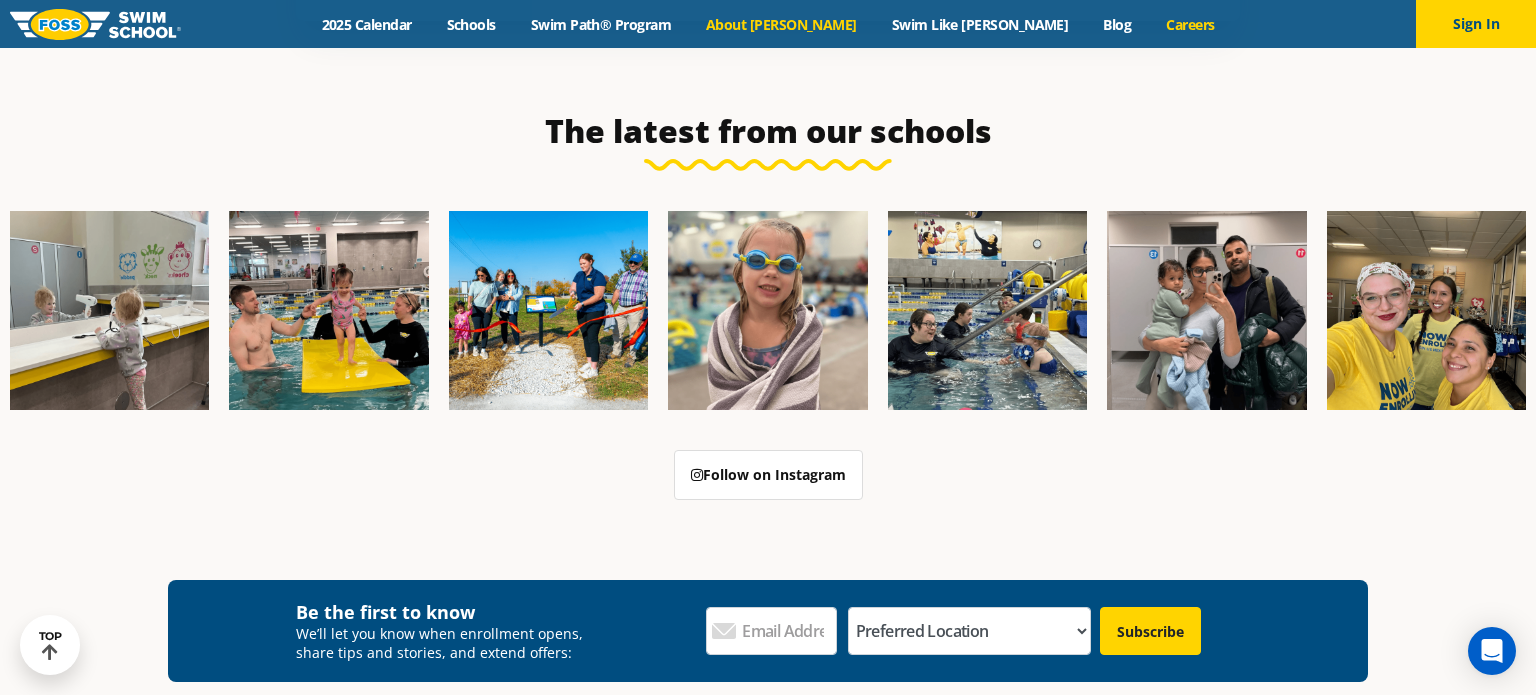 click on "Careers" at bounding box center [1190, 24] 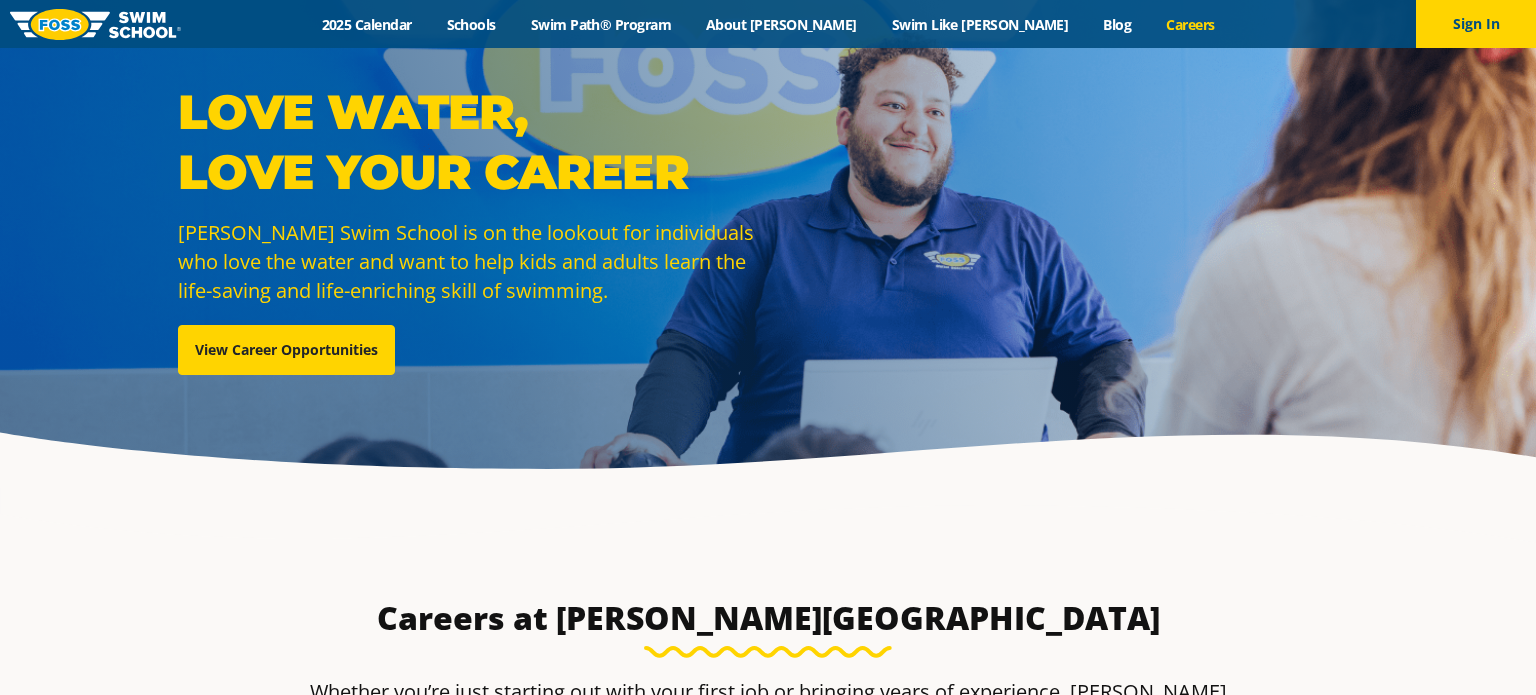 scroll, scrollTop: 0, scrollLeft: 0, axis: both 